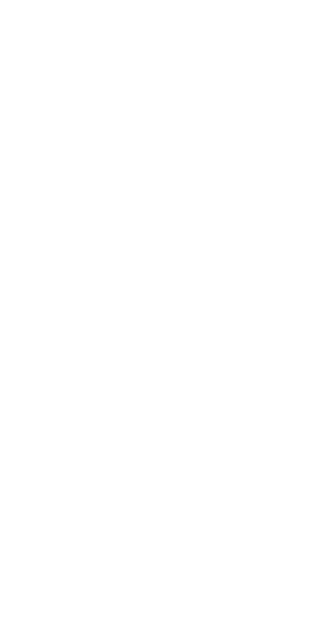 scroll, scrollTop: 0, scrollLeft: 0, axis: both 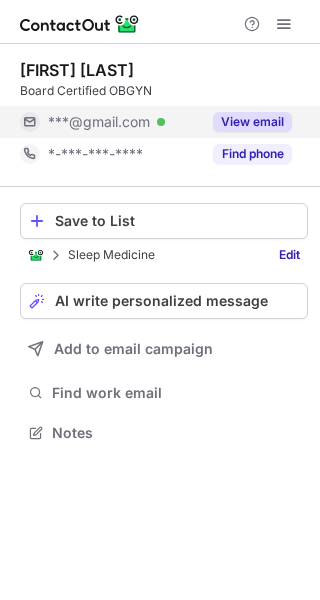 click on "View email" at bounding box center (252, 122) 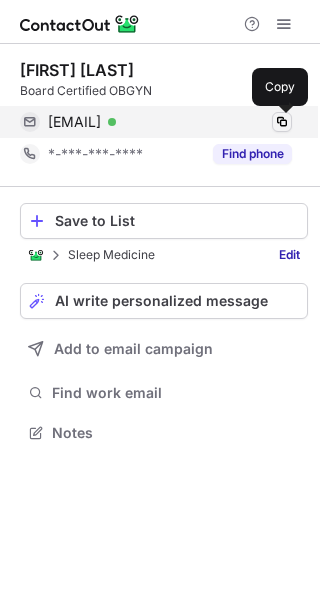 click at bounding box center [282, 122] 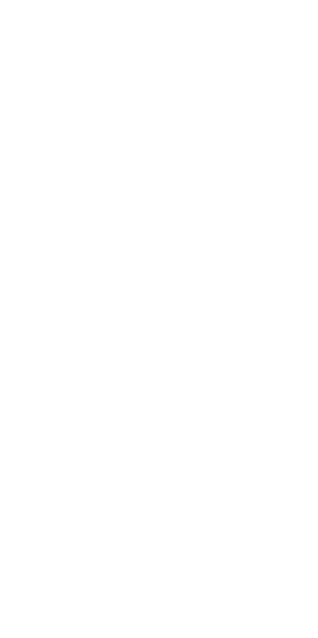 scroll, scrollTop: 0, scrollLeft: 0, axis: both 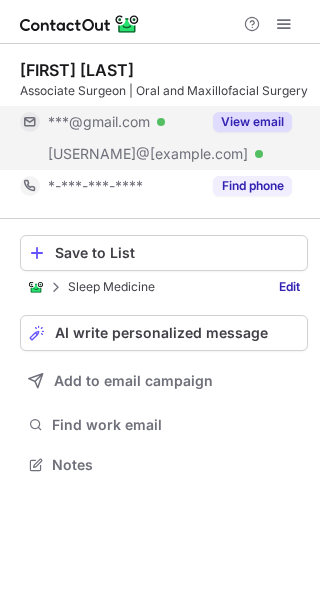 click on "View email" at bounding box center [252, 122] 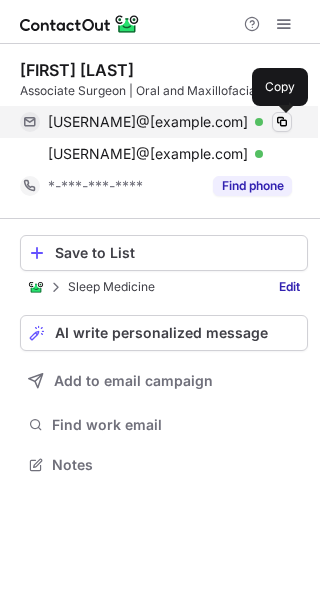 click at bounding box center (282, 122) 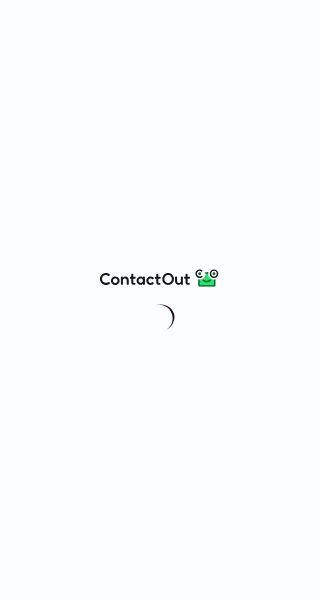 scroll, scrollTop: 0, scrollLeft: 0, axis: both 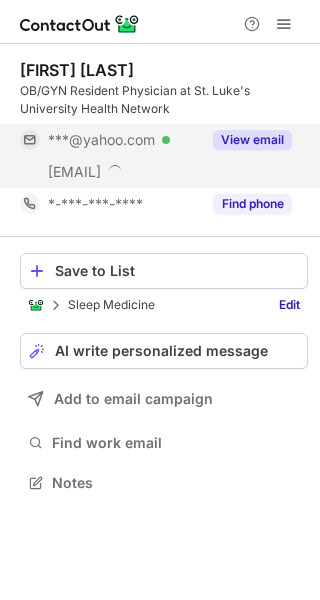 click on "View email" at bounding box center (252, 140) 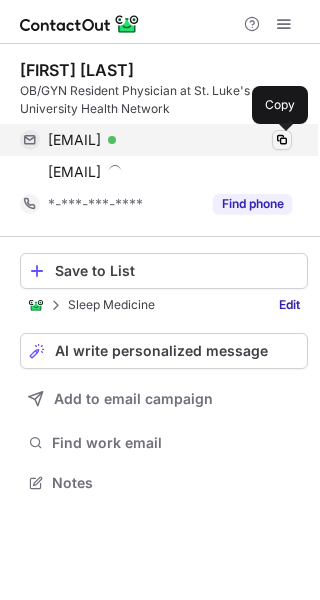 click at bounding box center (282, 140) 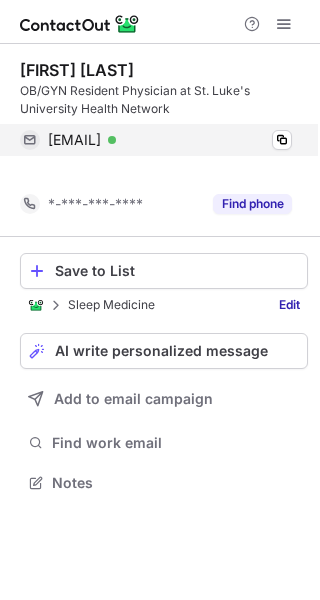 scroll, scrollTop: 436, scrollLeft: 320, axis: both 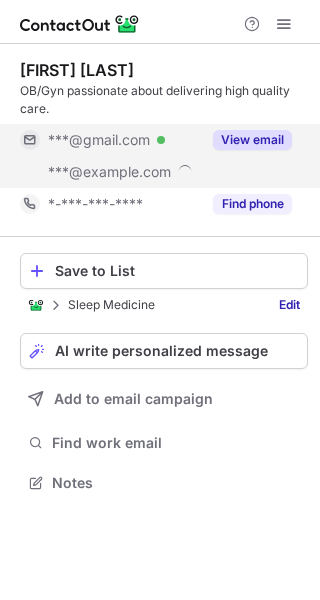 click on "View email" at bounding box center [252, 140] 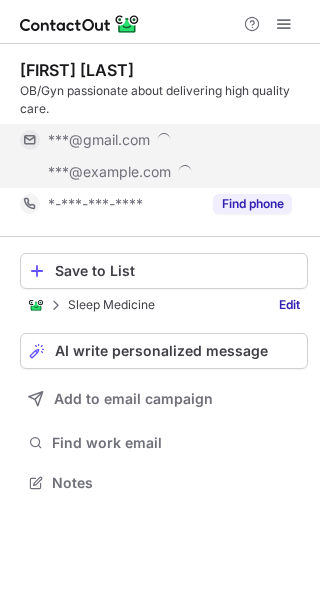 scroll, scrollTop: 10, scrollLeft: 10, axis: both 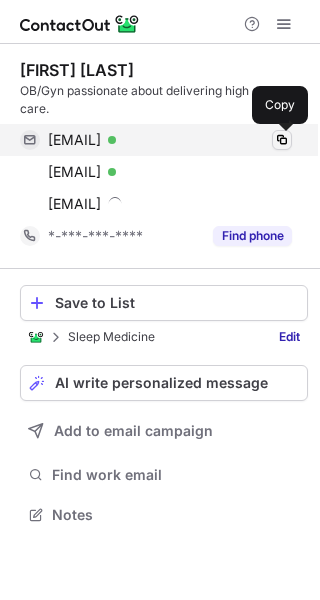 click at bounding box center (282, 140) 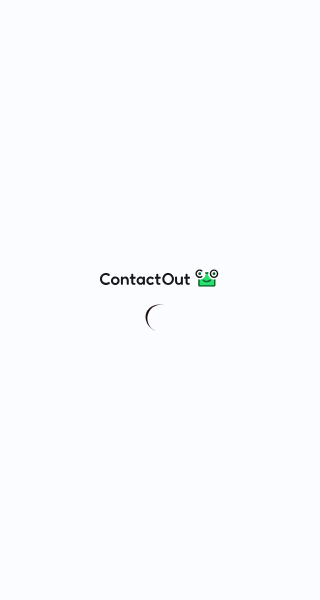 scroll, scrollTop: 0, scrollLeft: 0, axis: both 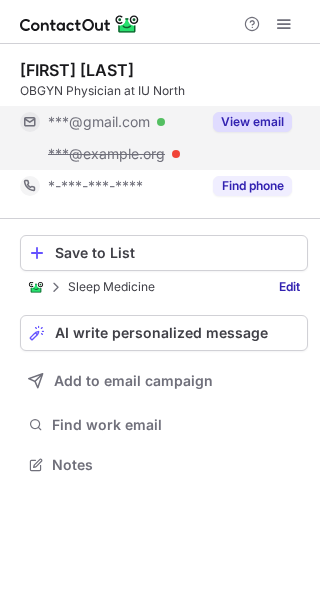 click on "View email" at bounding box center (252, 122) 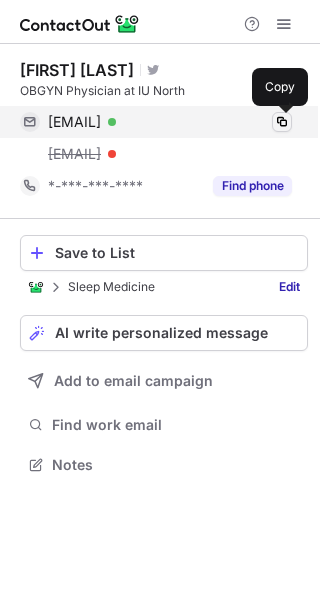 click at bounding box center [282, 122] 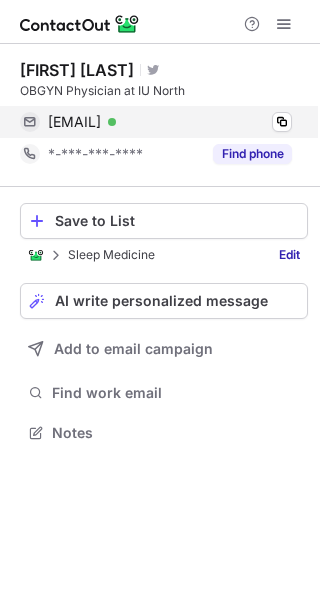 scroll, scrollTop: 418, scrollLeft: 320, axis: both 